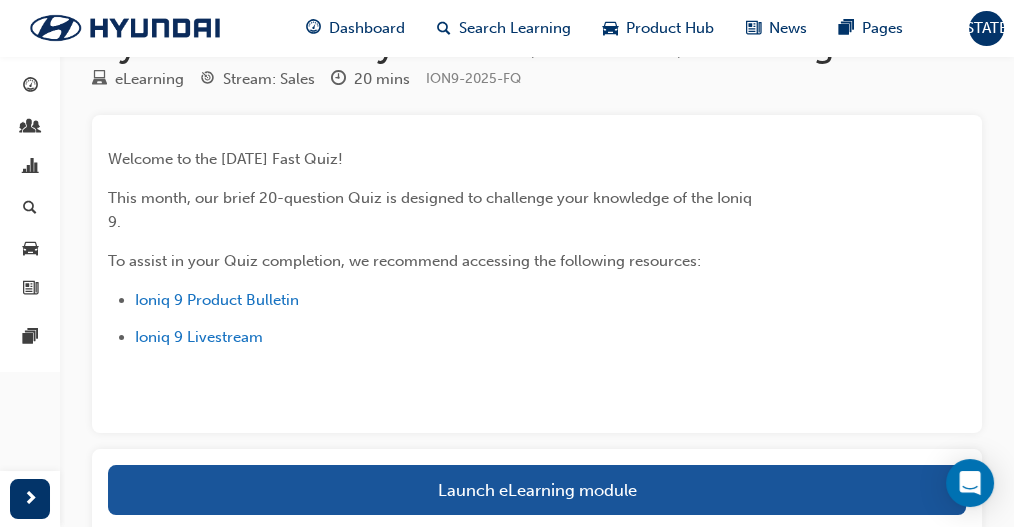 scroll, scrollTop: 133, scrollLeft: 0, axis: vertical 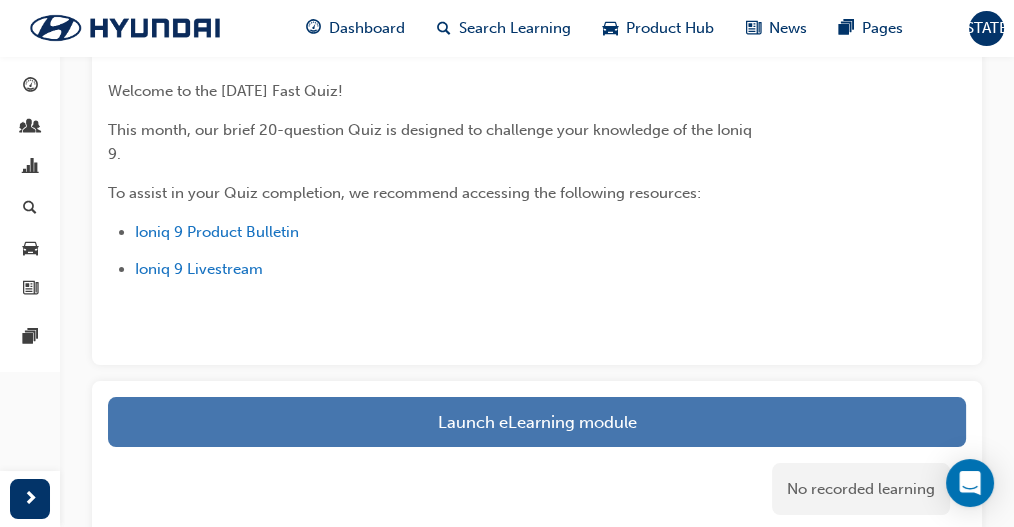 click on "Launch eLearning module" at bounding box center (537, 422) 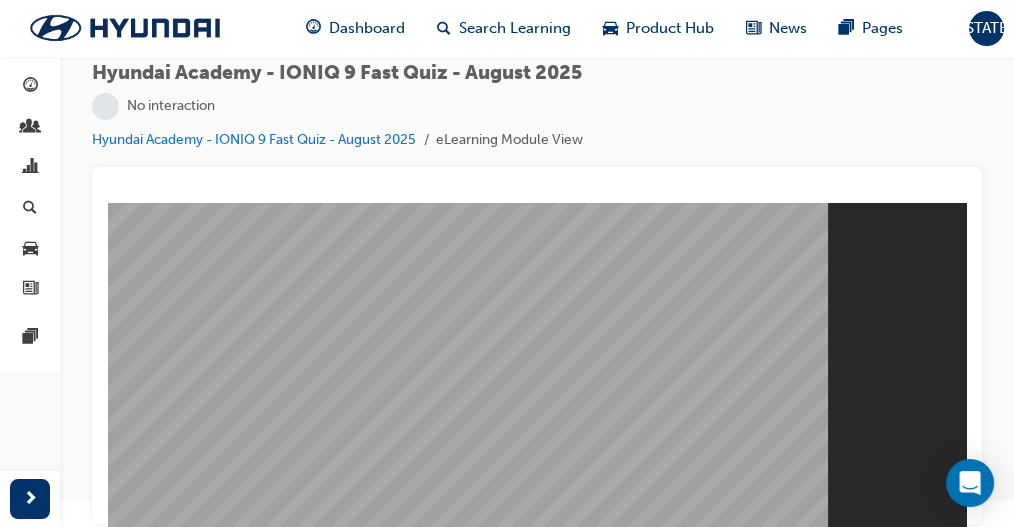 scroll, scrollTop: 0, scrollLeft: 0, axis: both 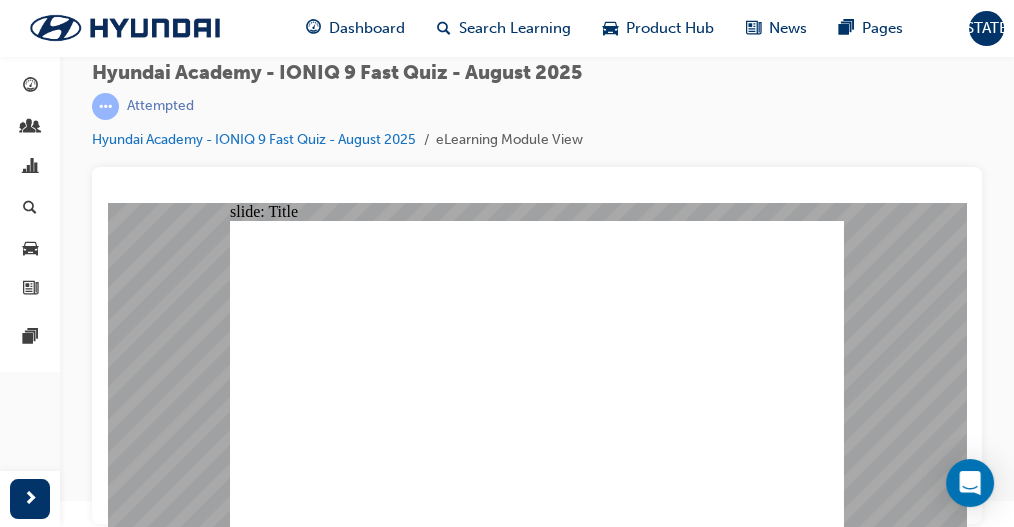 click 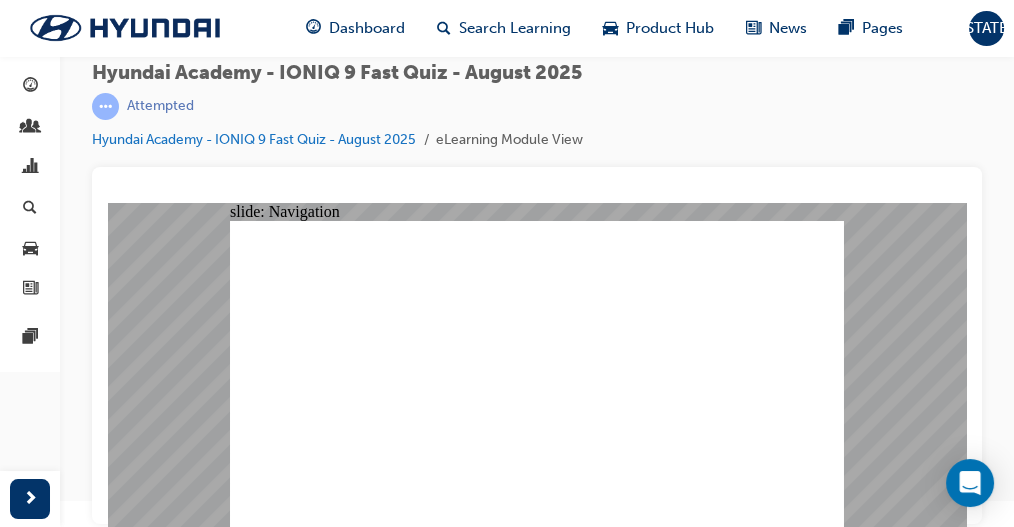 click 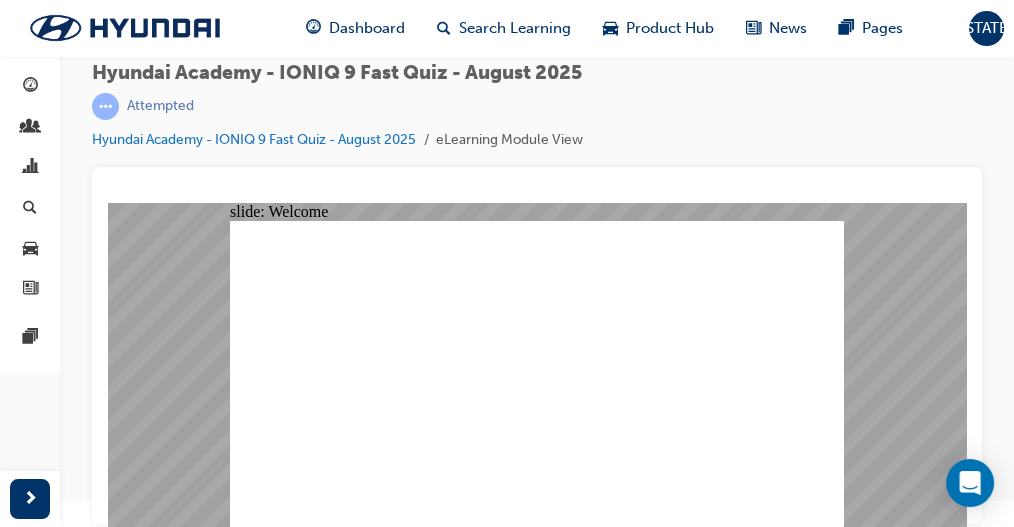click 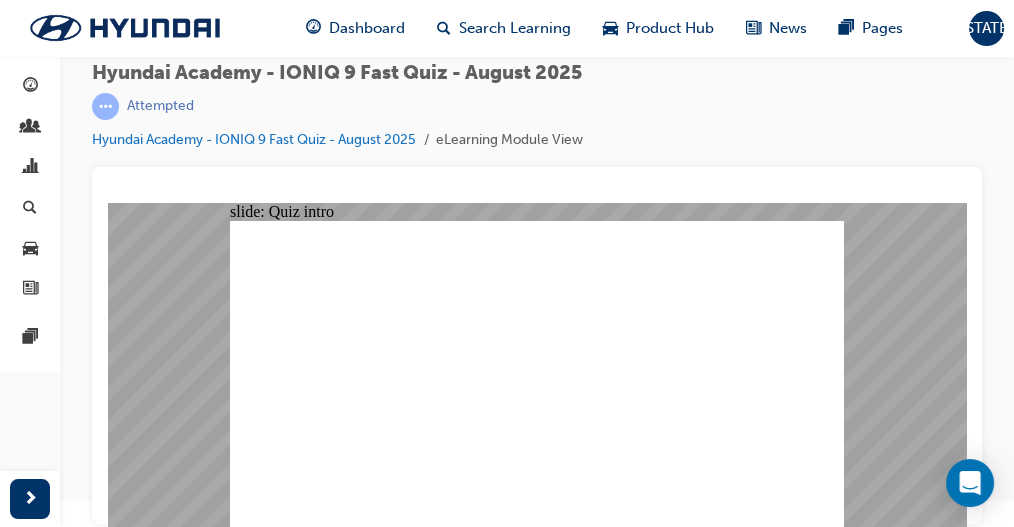 click 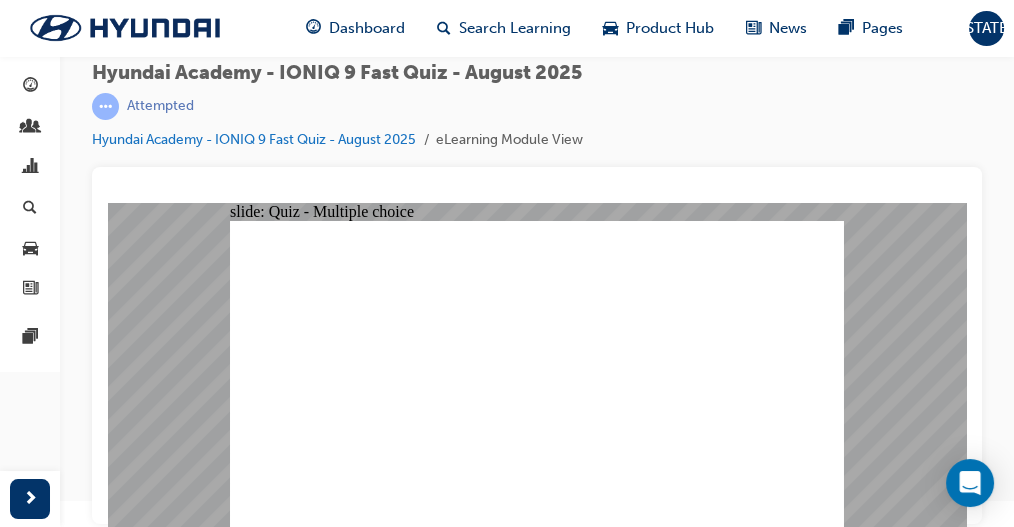 click on "Hyundai Academy - IONIQ 9 Fast Quiz - August 2025 | Attempted Hyundai Academy - IONIQ 9 Fast Quiz - August 2025 eLearning Module View" at bounding box center (537, 114) 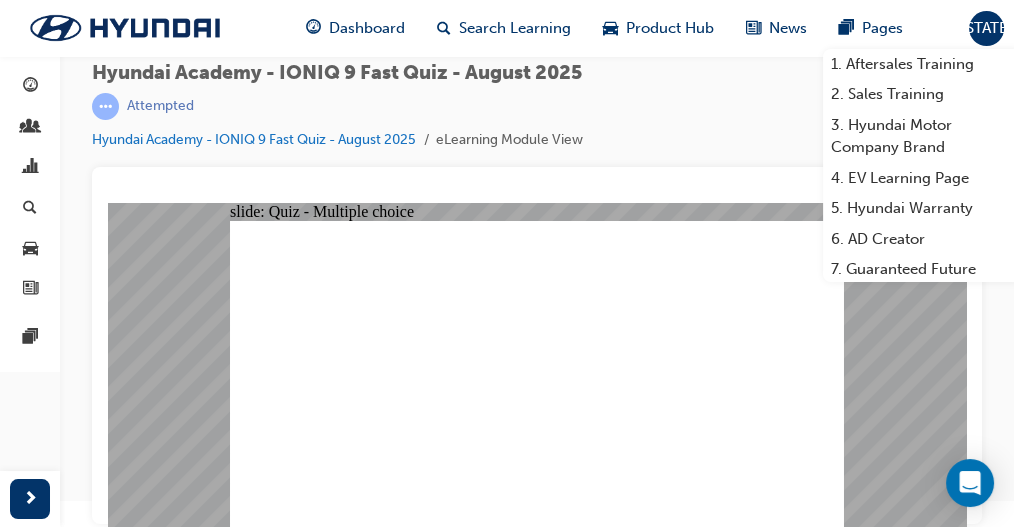 drag, startPoint x: 417, startPoint y: 252, endPoint x: 545, endPoint y: 271, distance: 129.40247 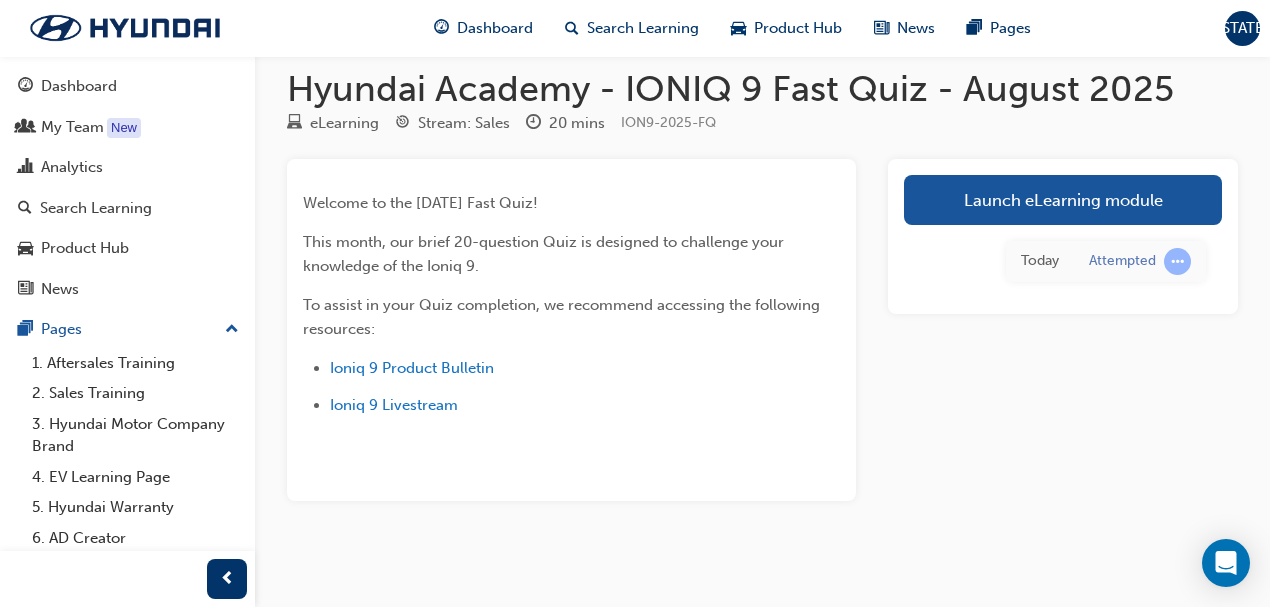 scroll, scrollTop: 27, scrollLeft: 0, axis: vertical 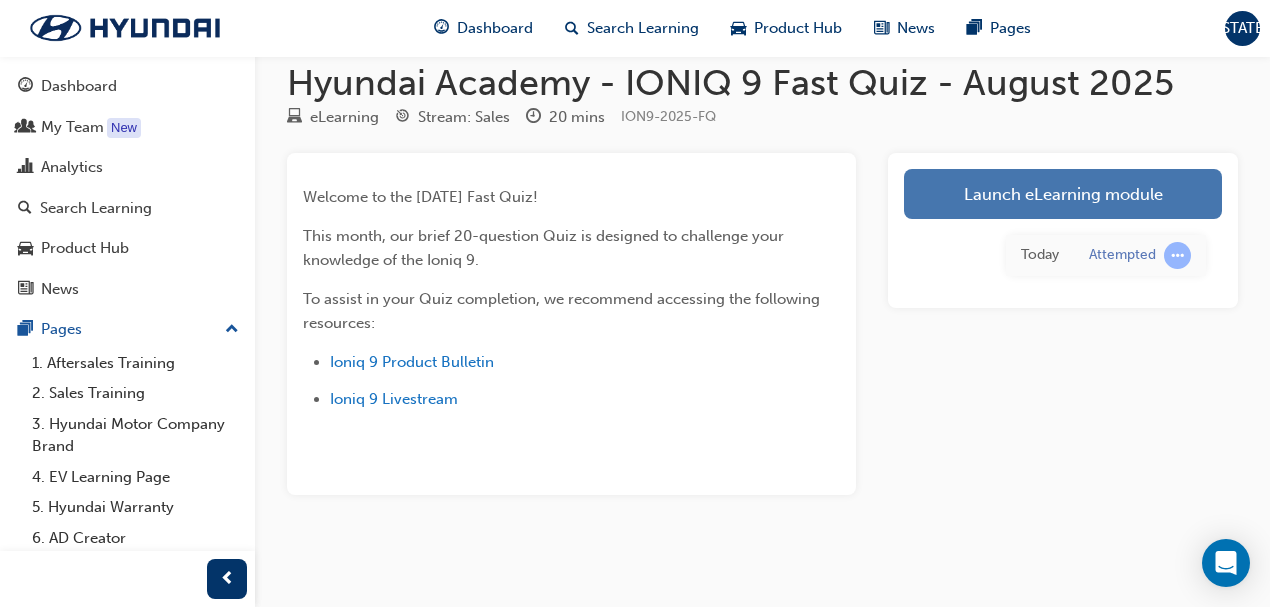 click on "Launch eLearning module" at bounding box center [1063, 194] 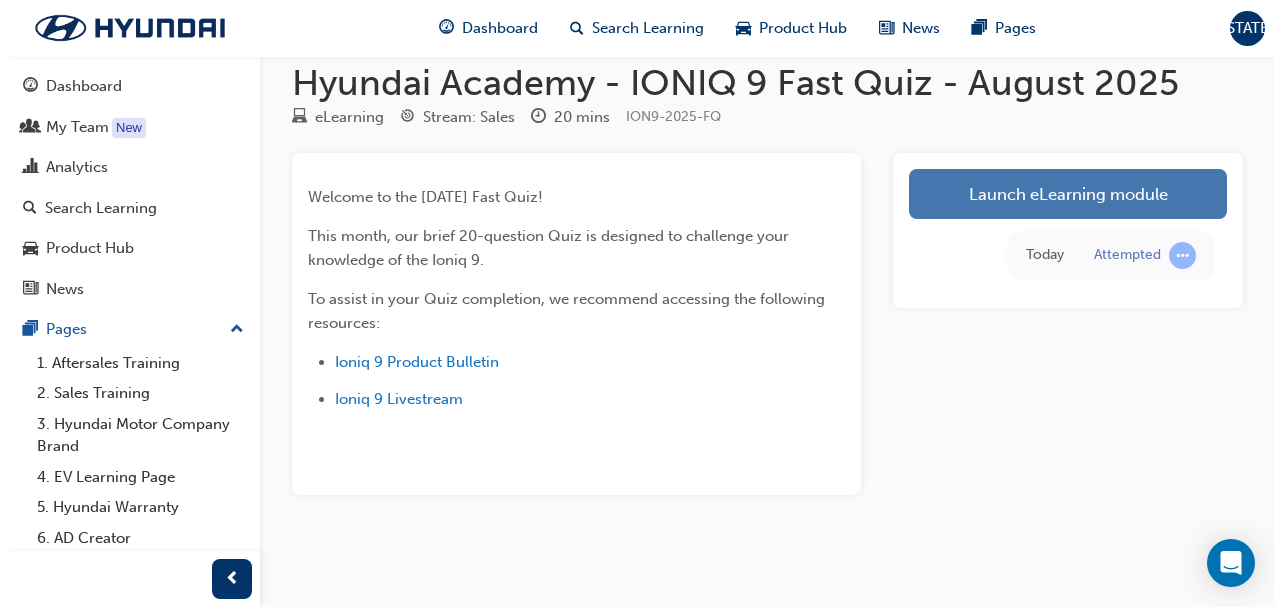 scroll, scrollTop: 0, scrollLeft: 0, axis: both 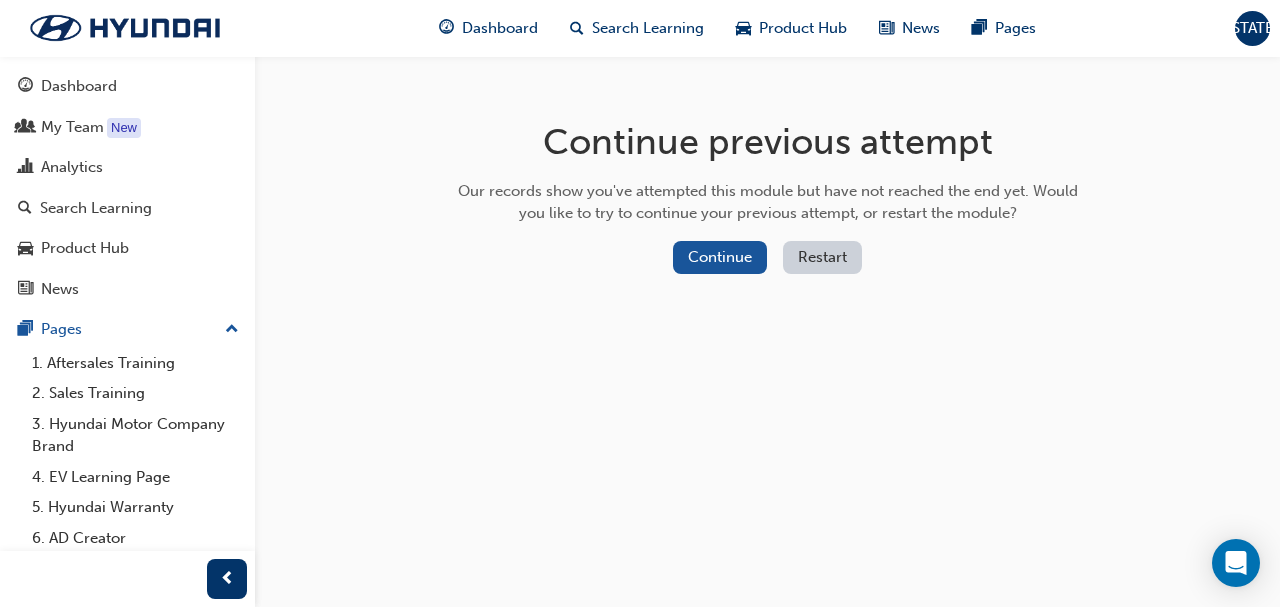 click on "Restart" at bounding box center (822, 257) 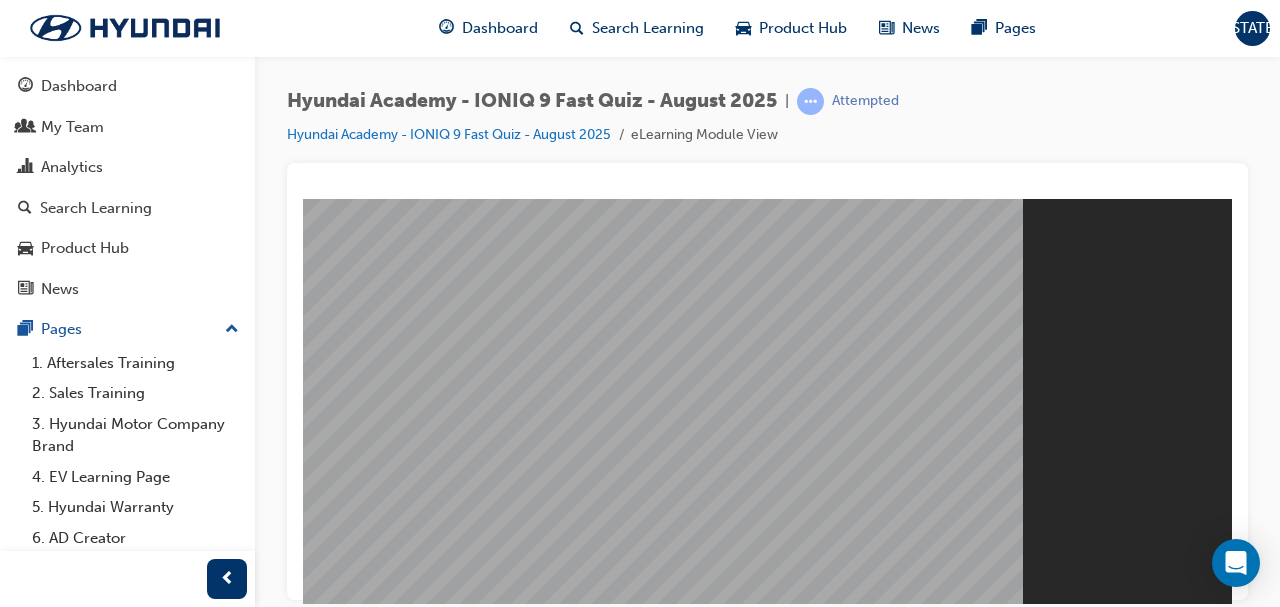 scroll, scrollTop: 0, scrollLeft: 0, axis: both 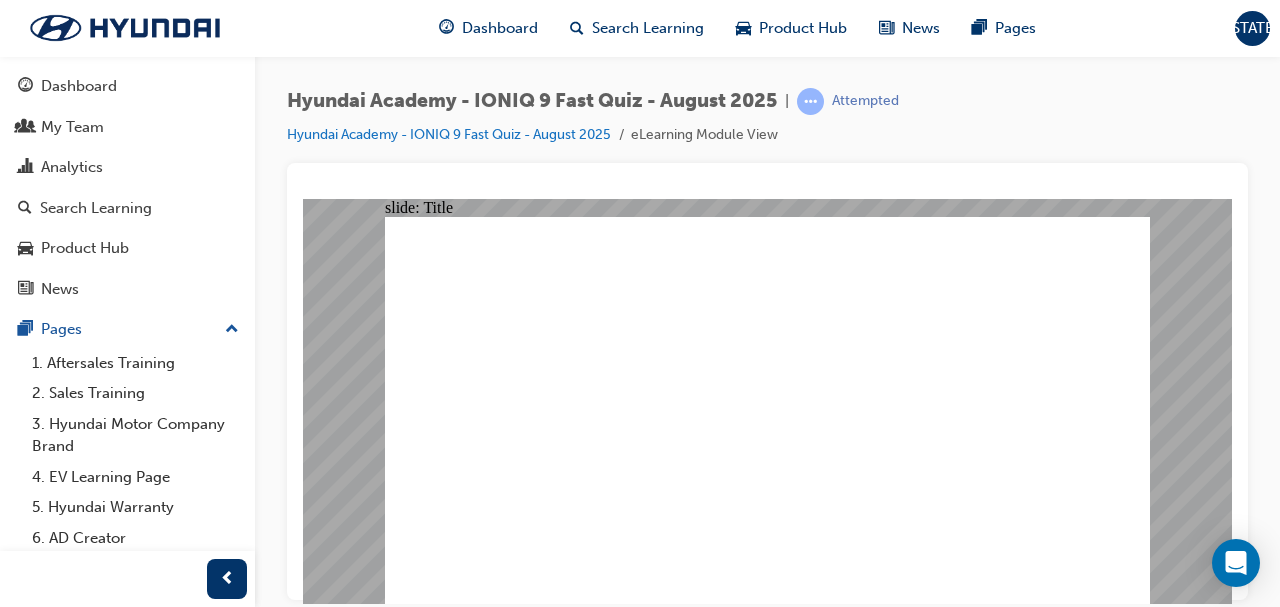 click 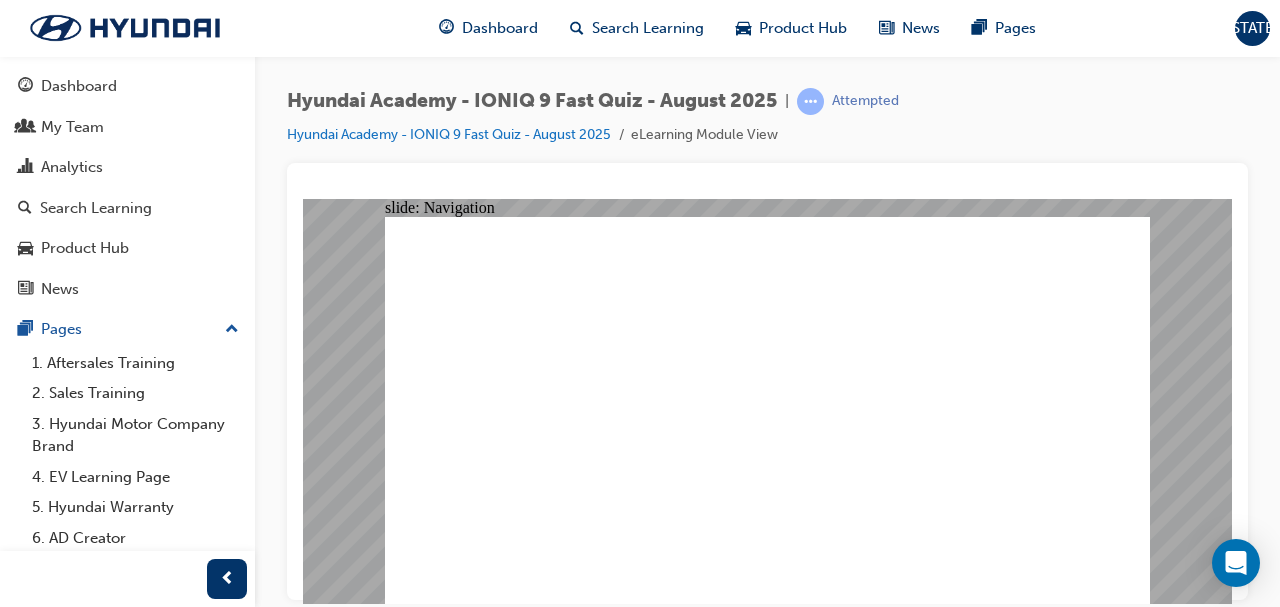 click 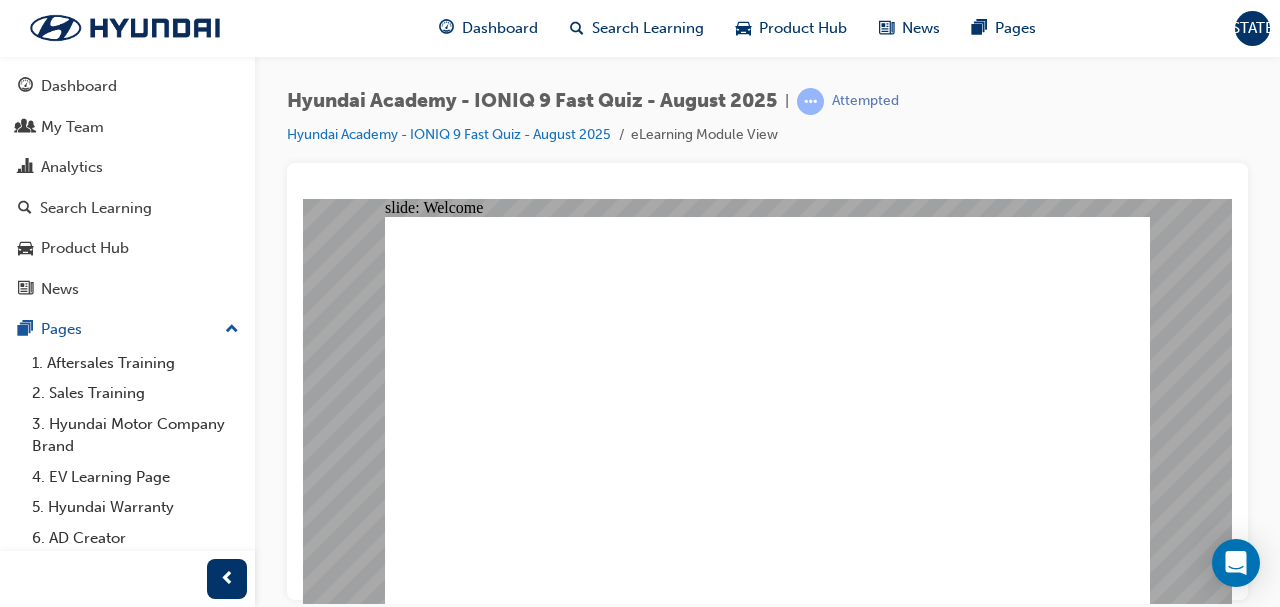 click 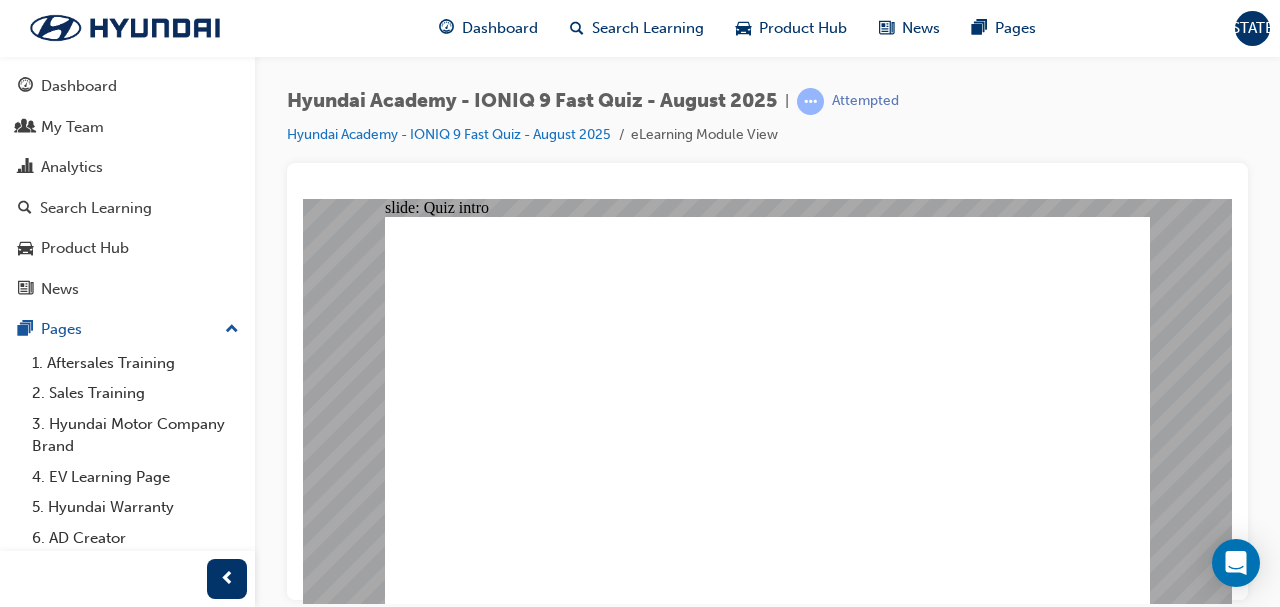 click 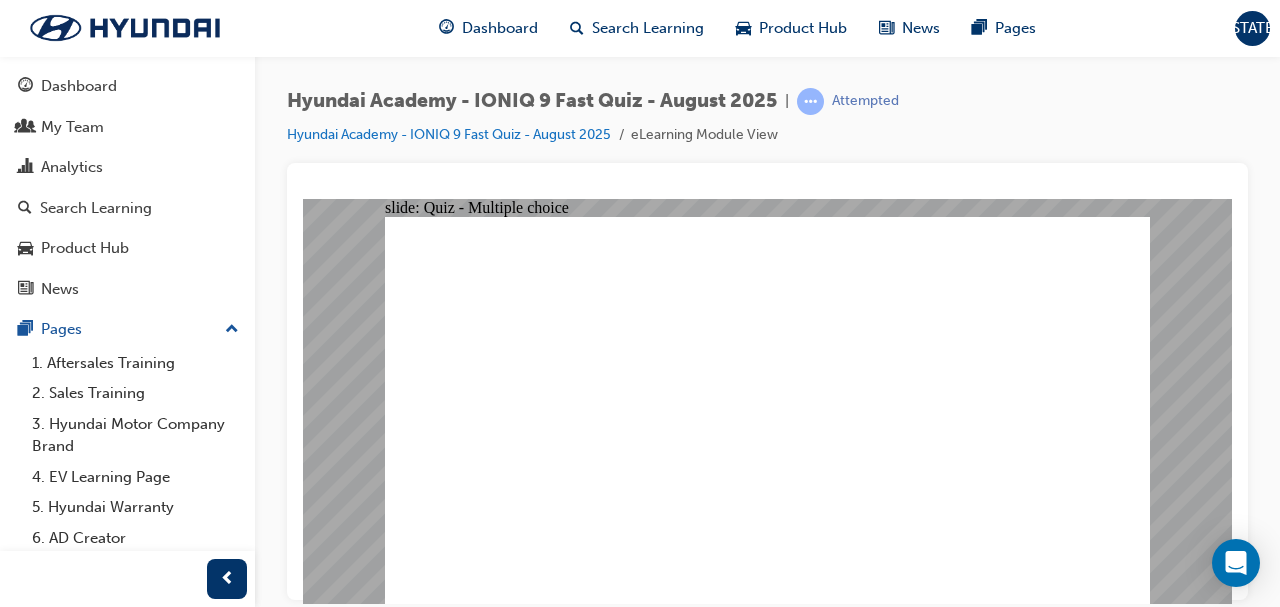 click 